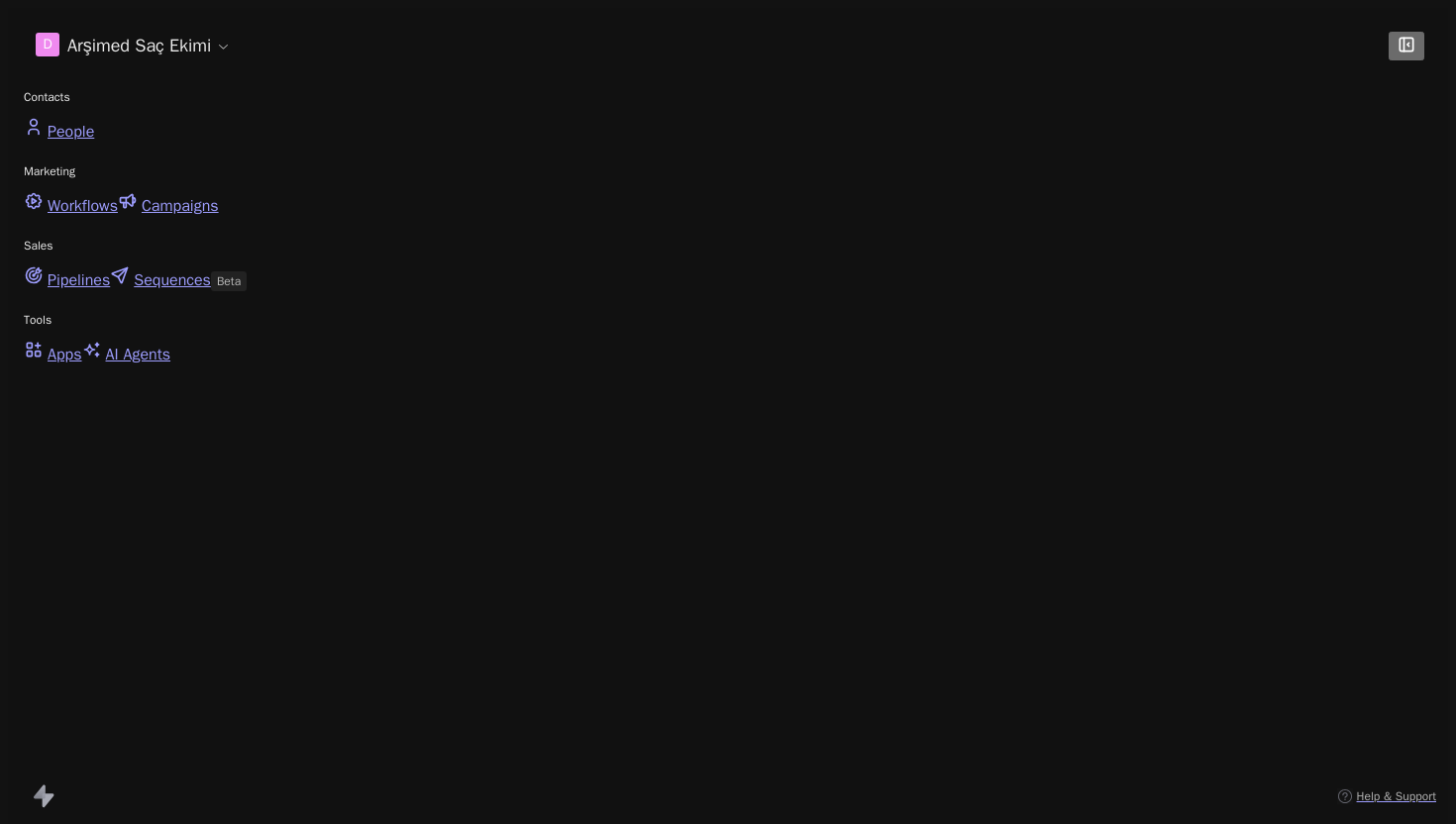scroll, scrollTop: 0, scrollLeft: 0, axis: both 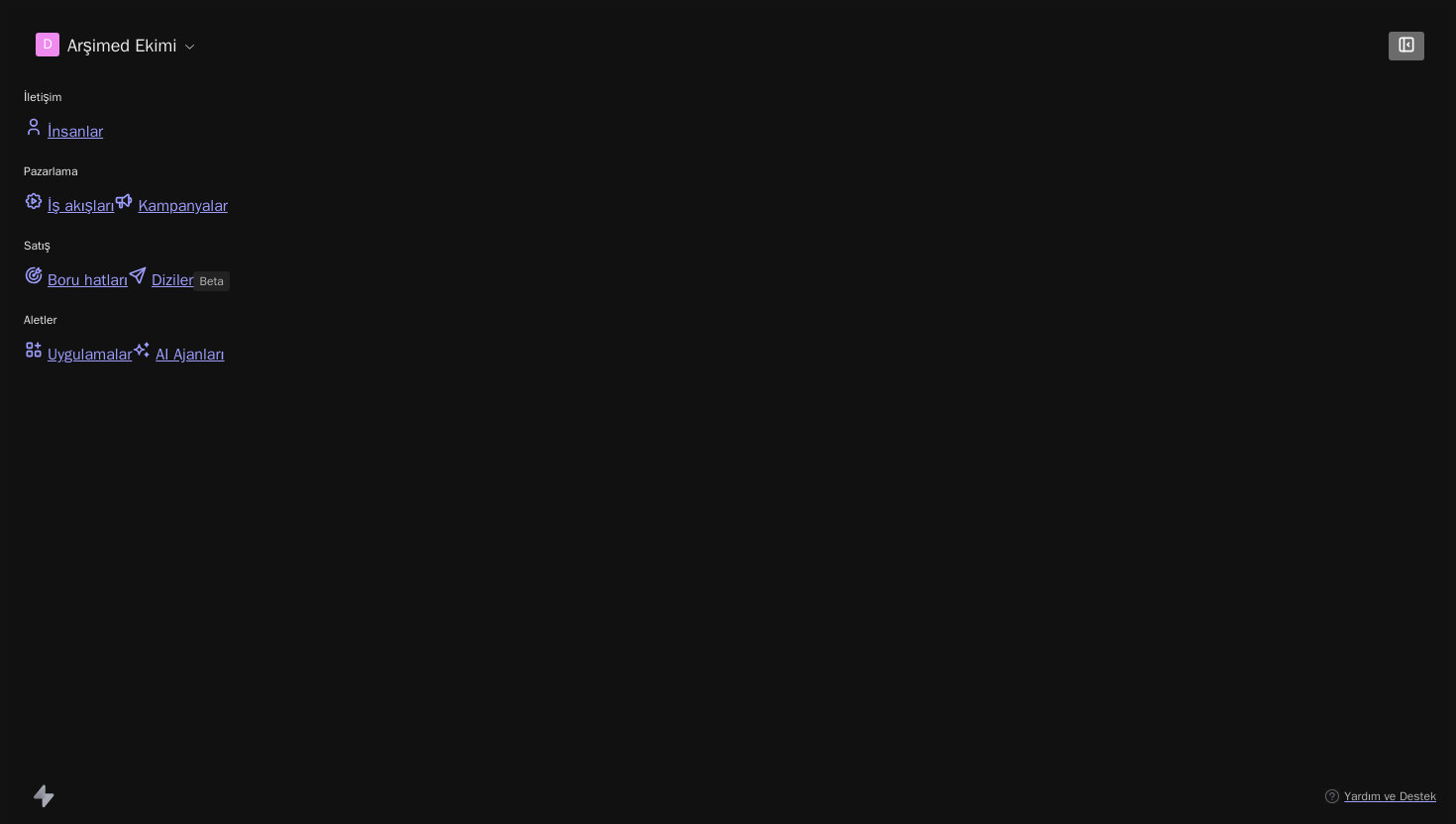 click on "İlk Satış Dizinizi Oluşturun Potansiyel müşterilerinizle geniş ölçekte etkileşim kurmak için kişiselleştirilmiş, zamanlanmış e-posta adımlarını otomatikleştirin; parmağınızı bile kıpırdatmayın. Yeni dizi oluştur" at bounding box center [728, 1148] 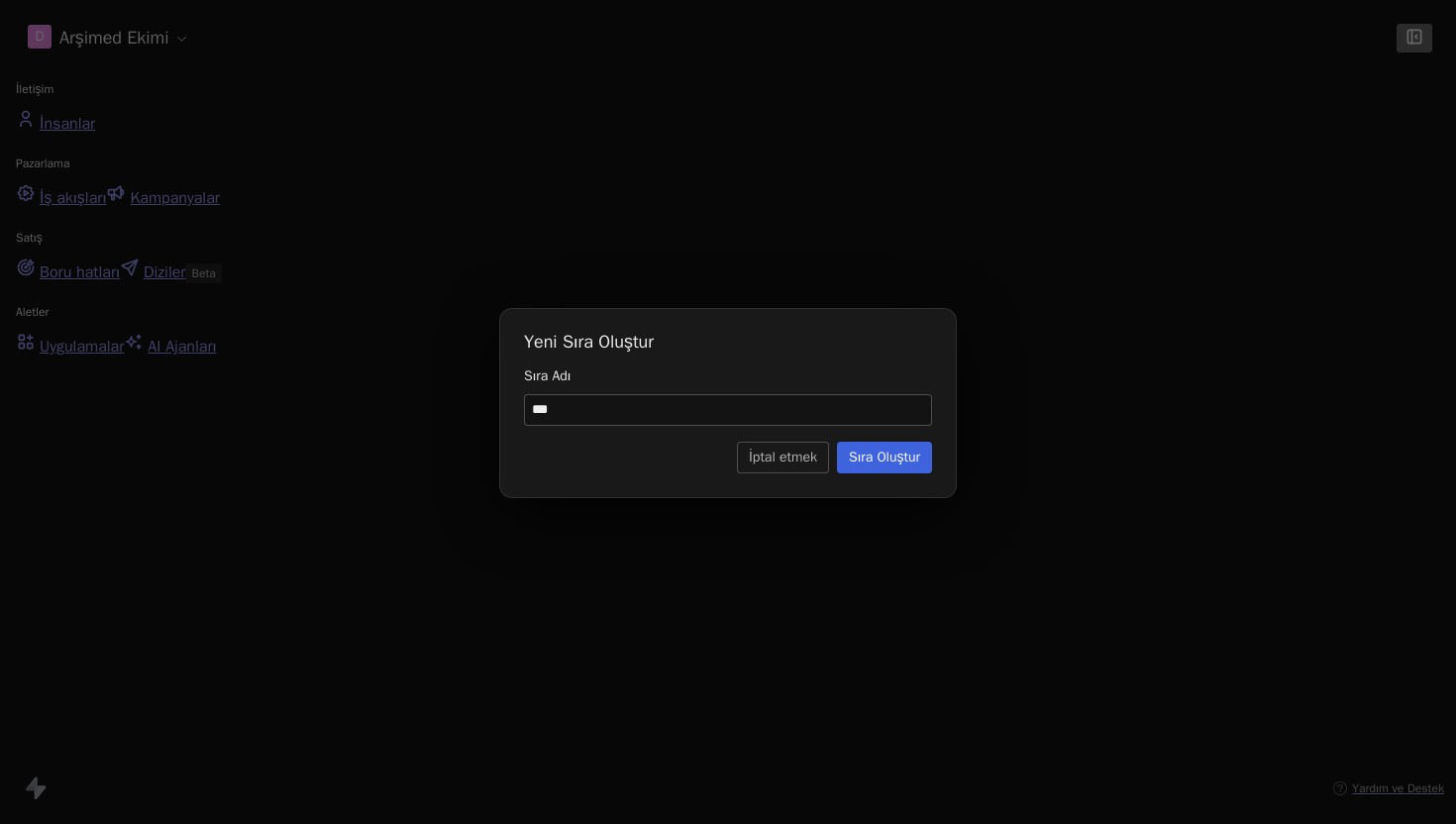type on "***" 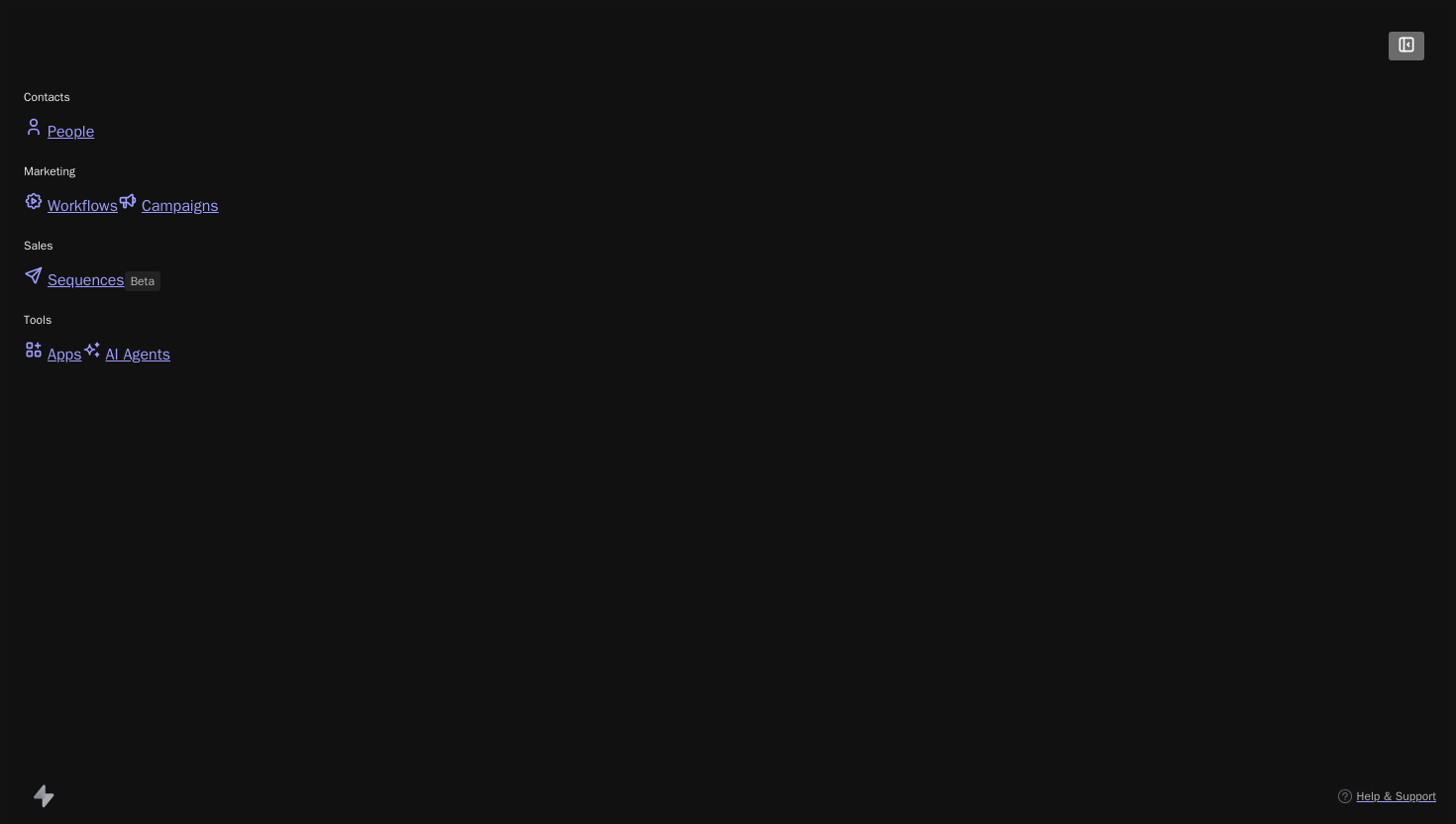 scroll, scrollTop: 0, scrollLeft: 0, axis: both 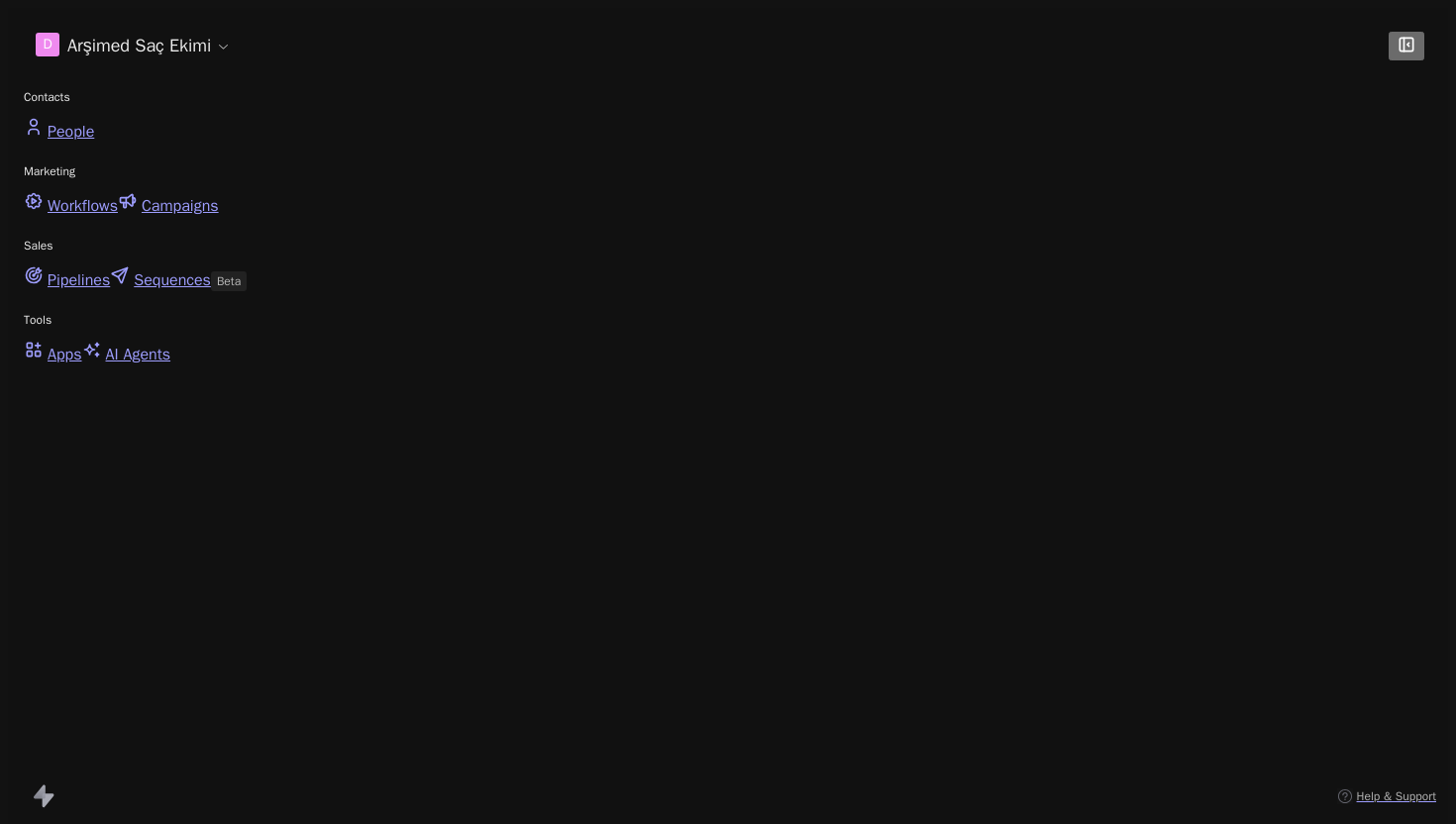 click on "Edit" at bounding box center [1349, 1029] 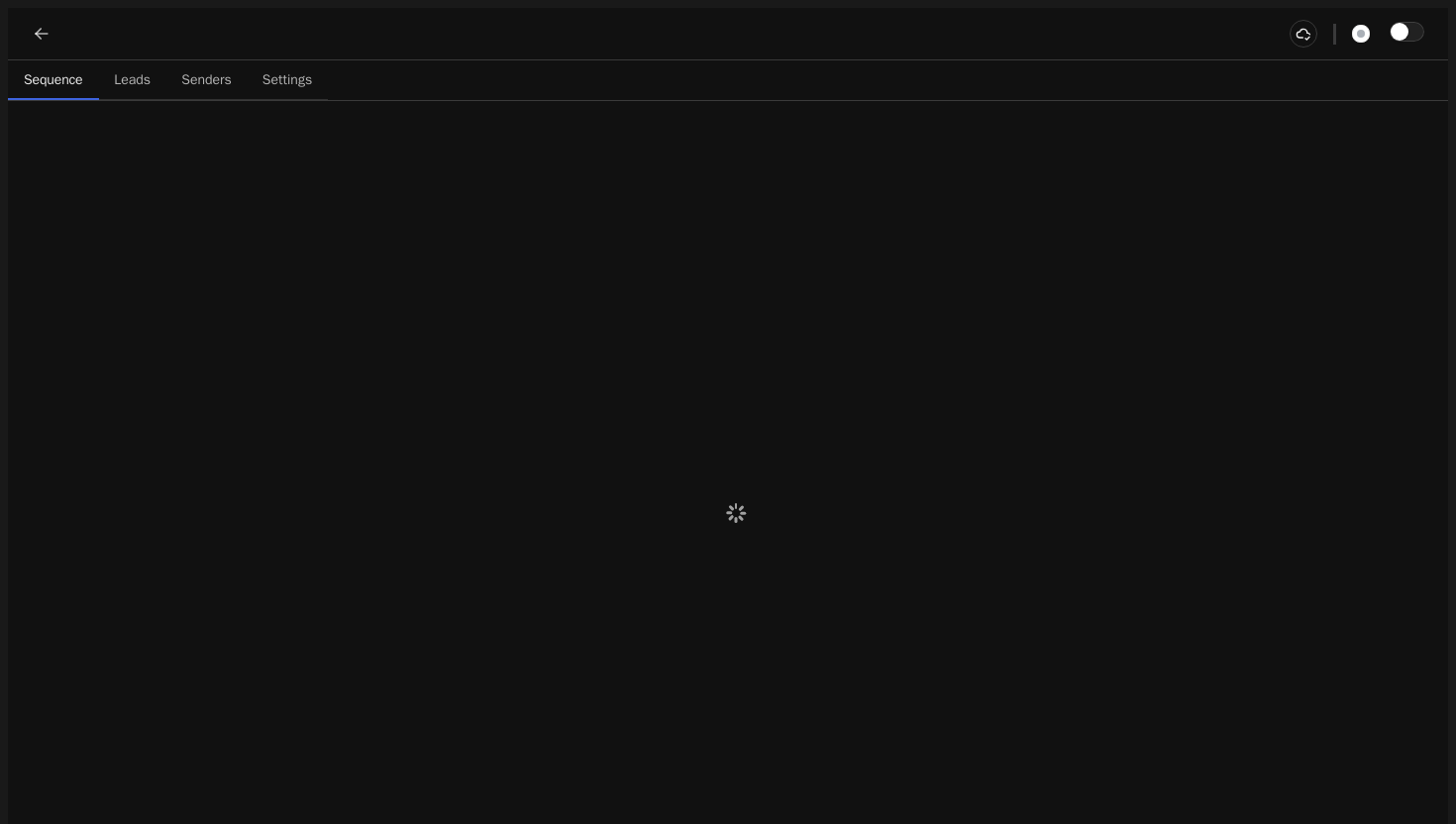 scroll, scrollTop: 0, scrollLeft: 0, axis: both 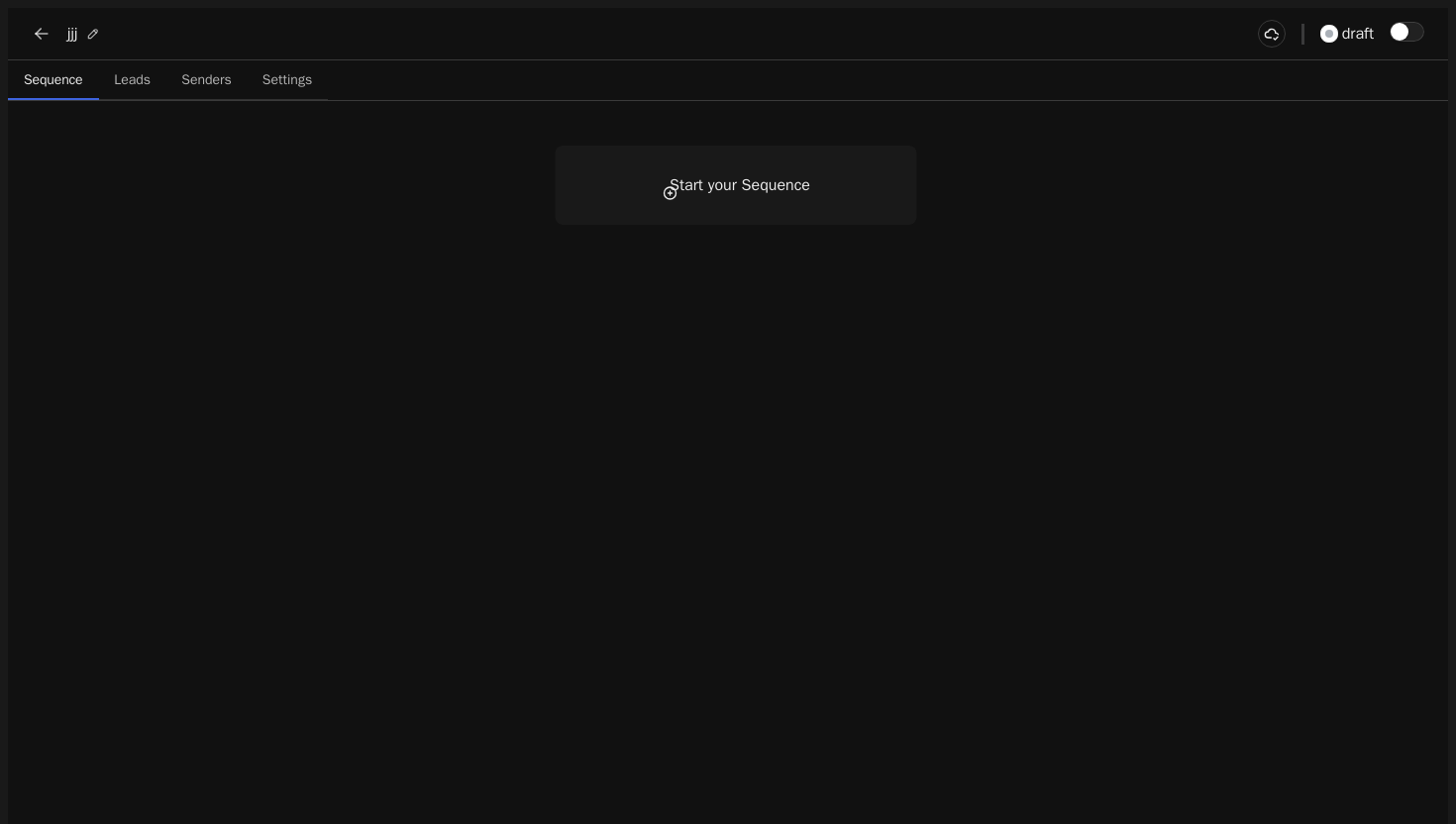 click on "Start your Sequence" at bounding box center [740, 185] 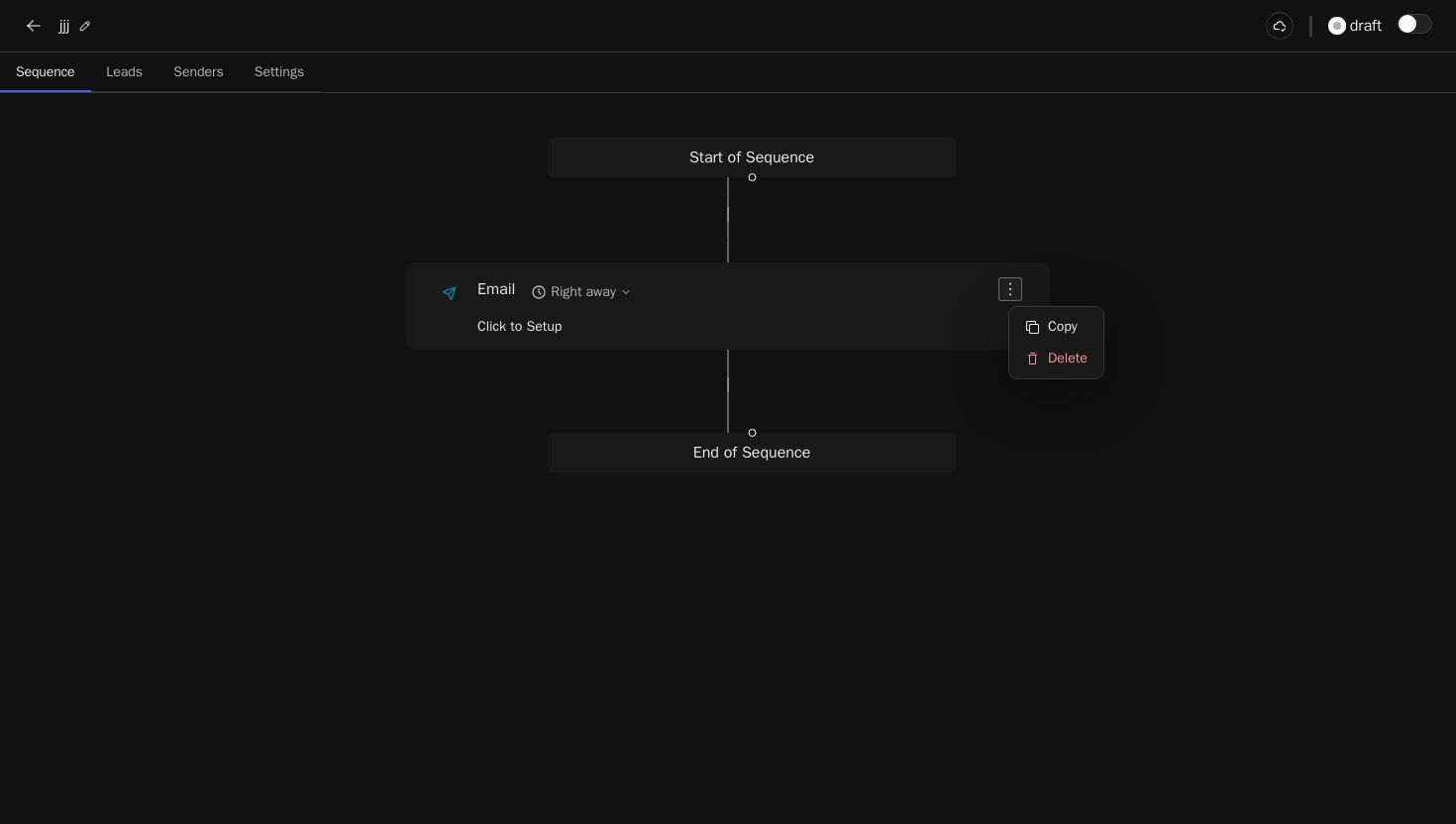 click at bounding box center [1010, 289] 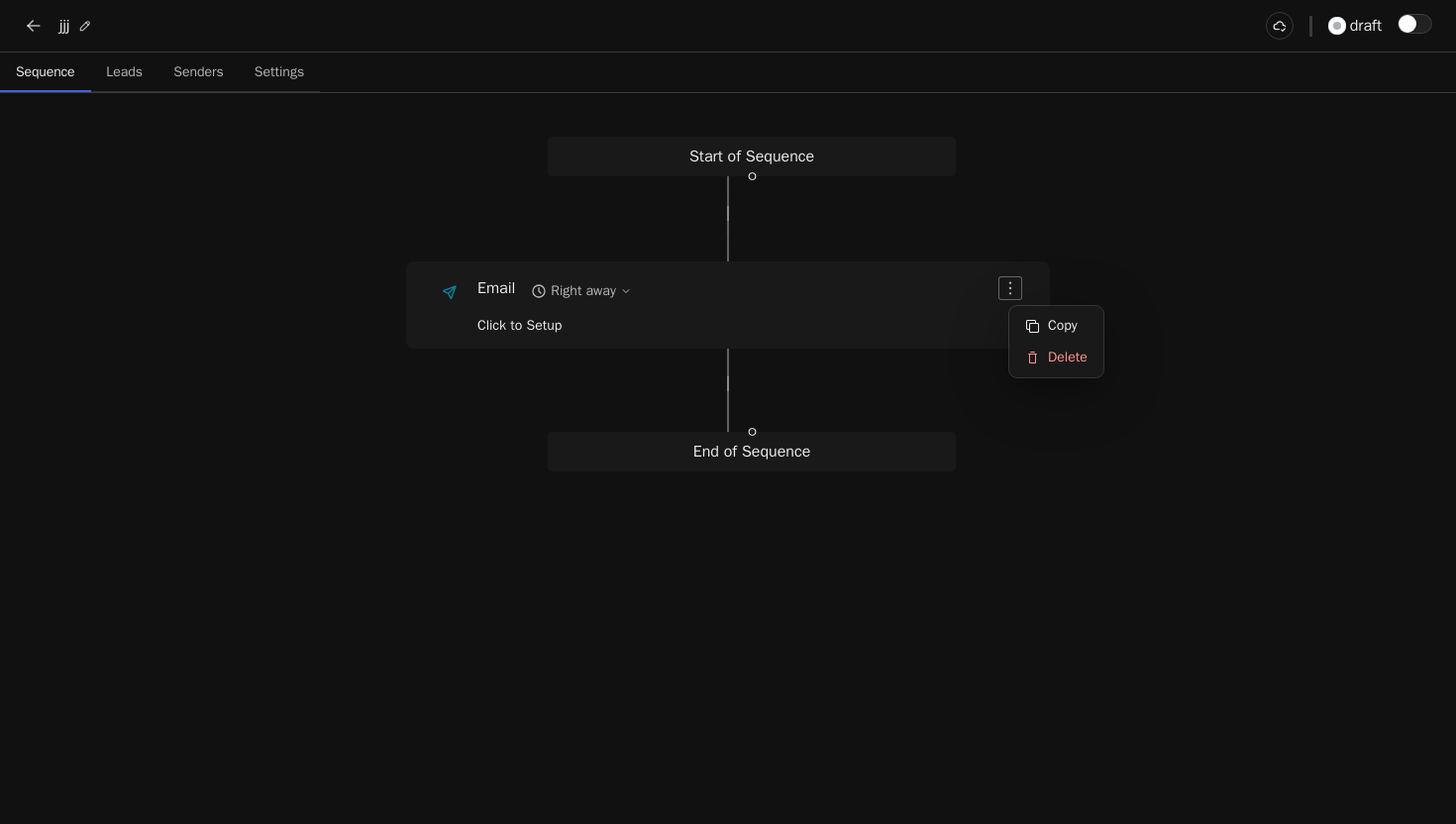 click on "Right away" at bounding box center (582, 290) 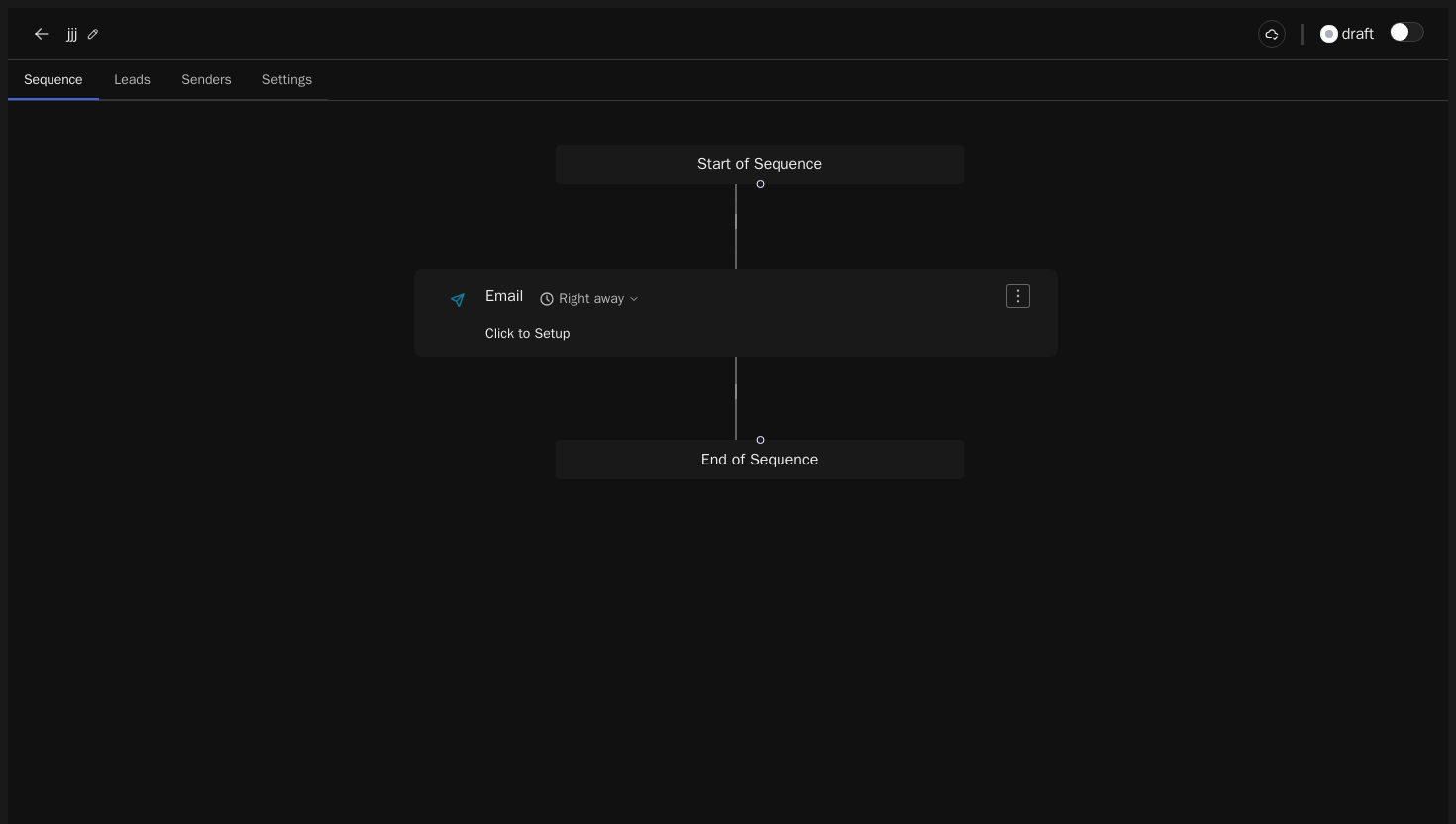 click on "Right away" at bounding box center [590, 298] 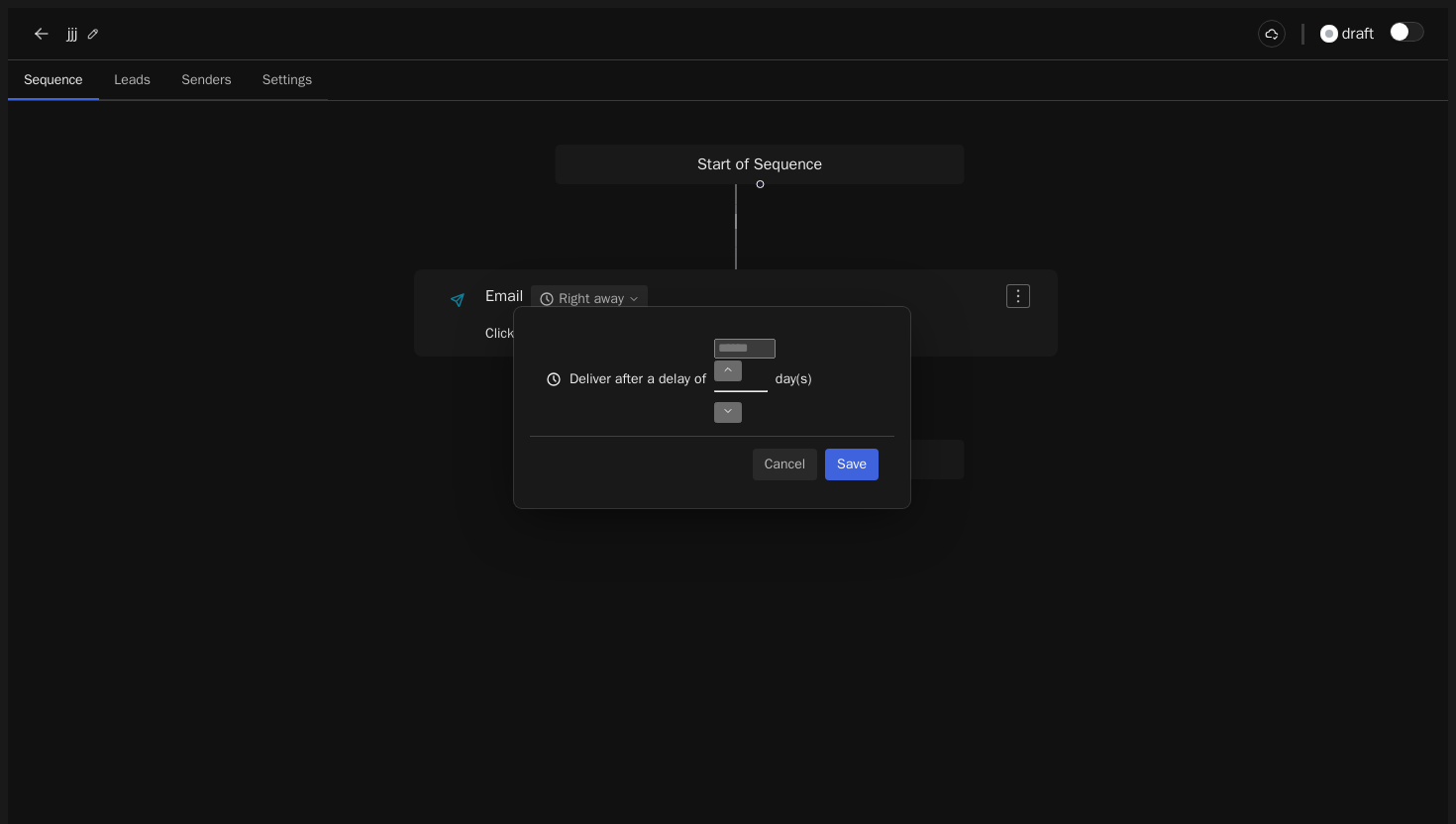 click on "Start of Sequence Email Right away Click to Setup End of Sequence" at bounding box center (728, 466) 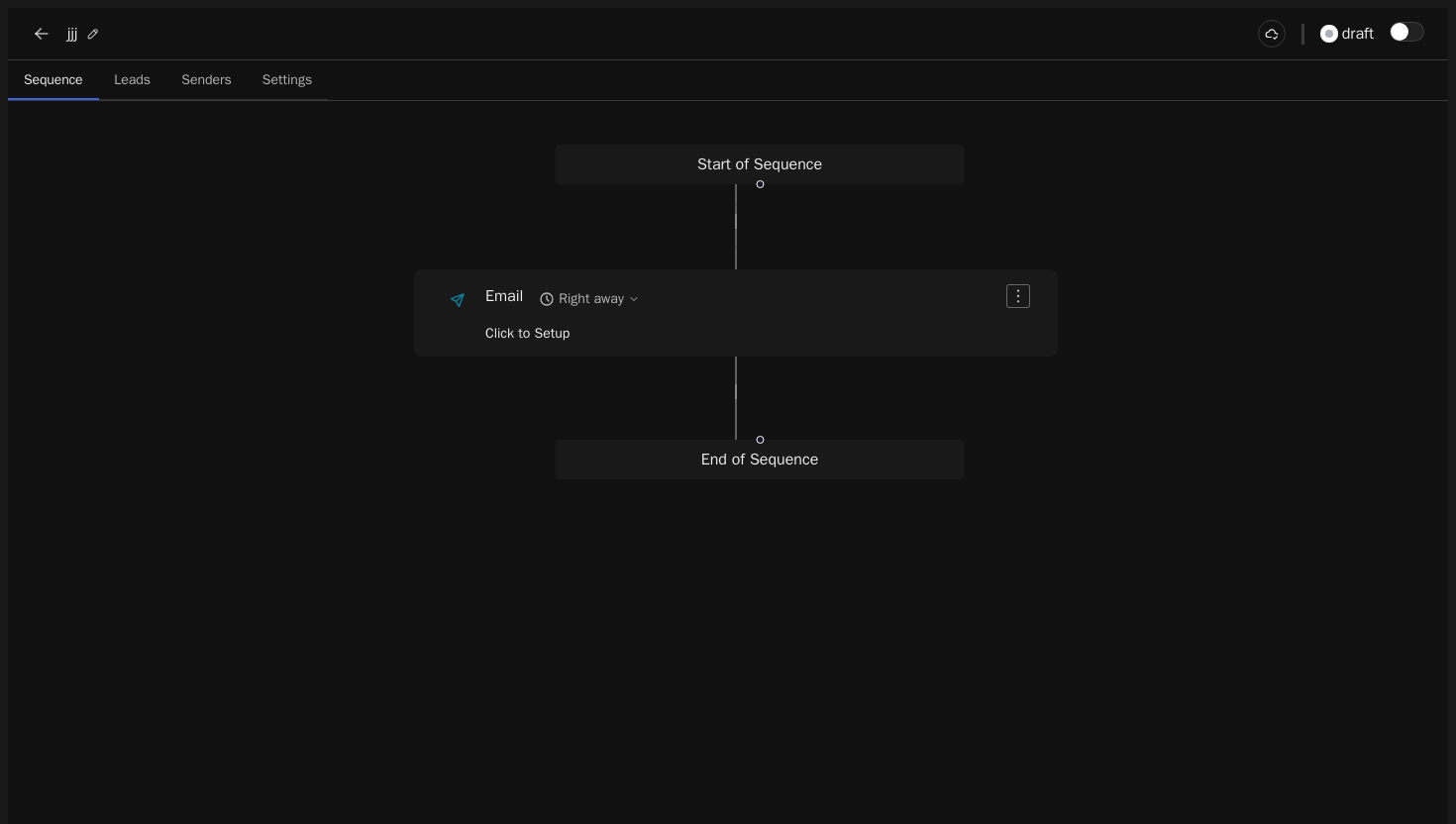 click on "Email Right away Click to Setup" at bounding box center [736, 313] 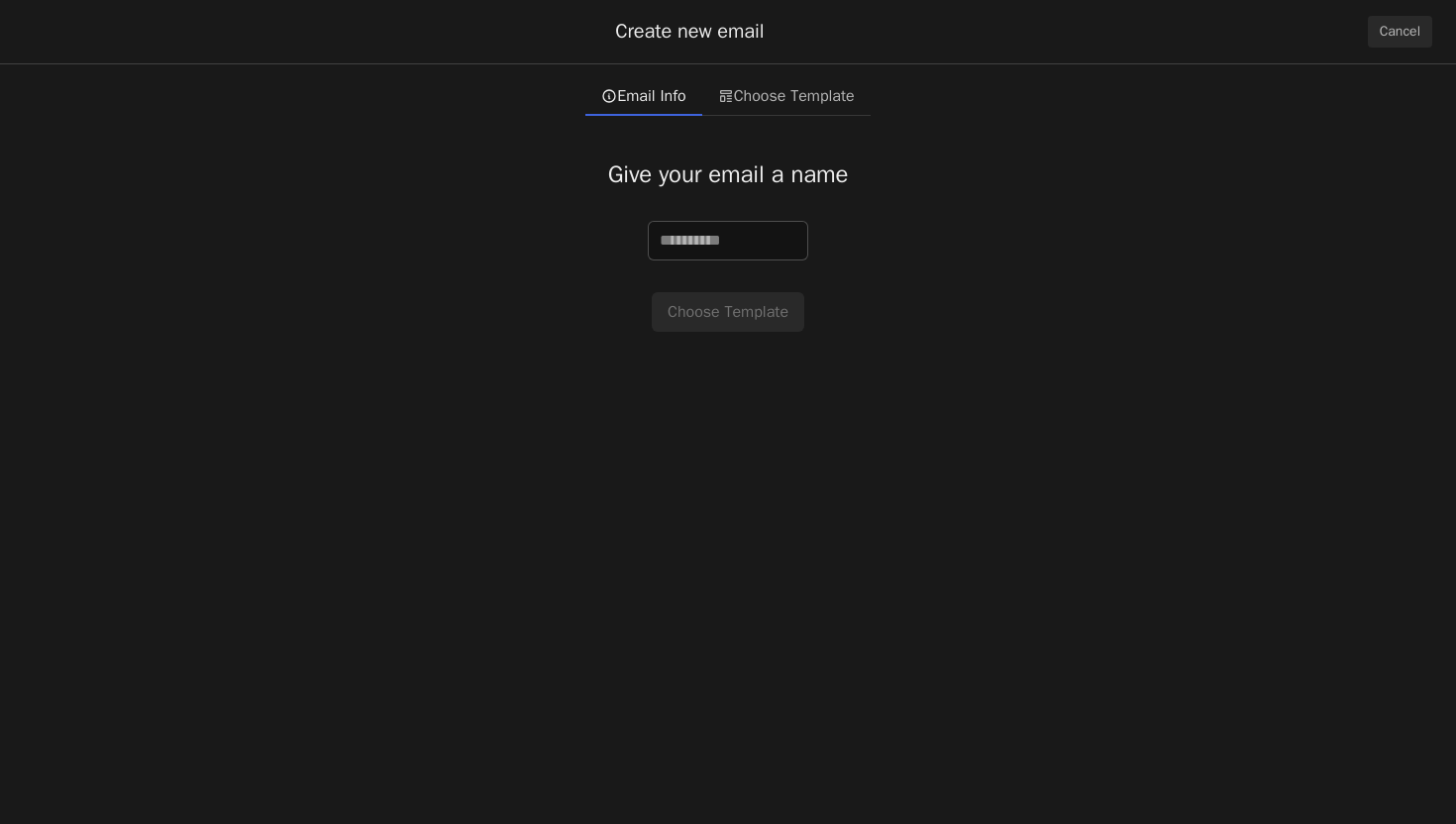 click on "Give your email a name Choose Template" at bounding box center [728, 246] 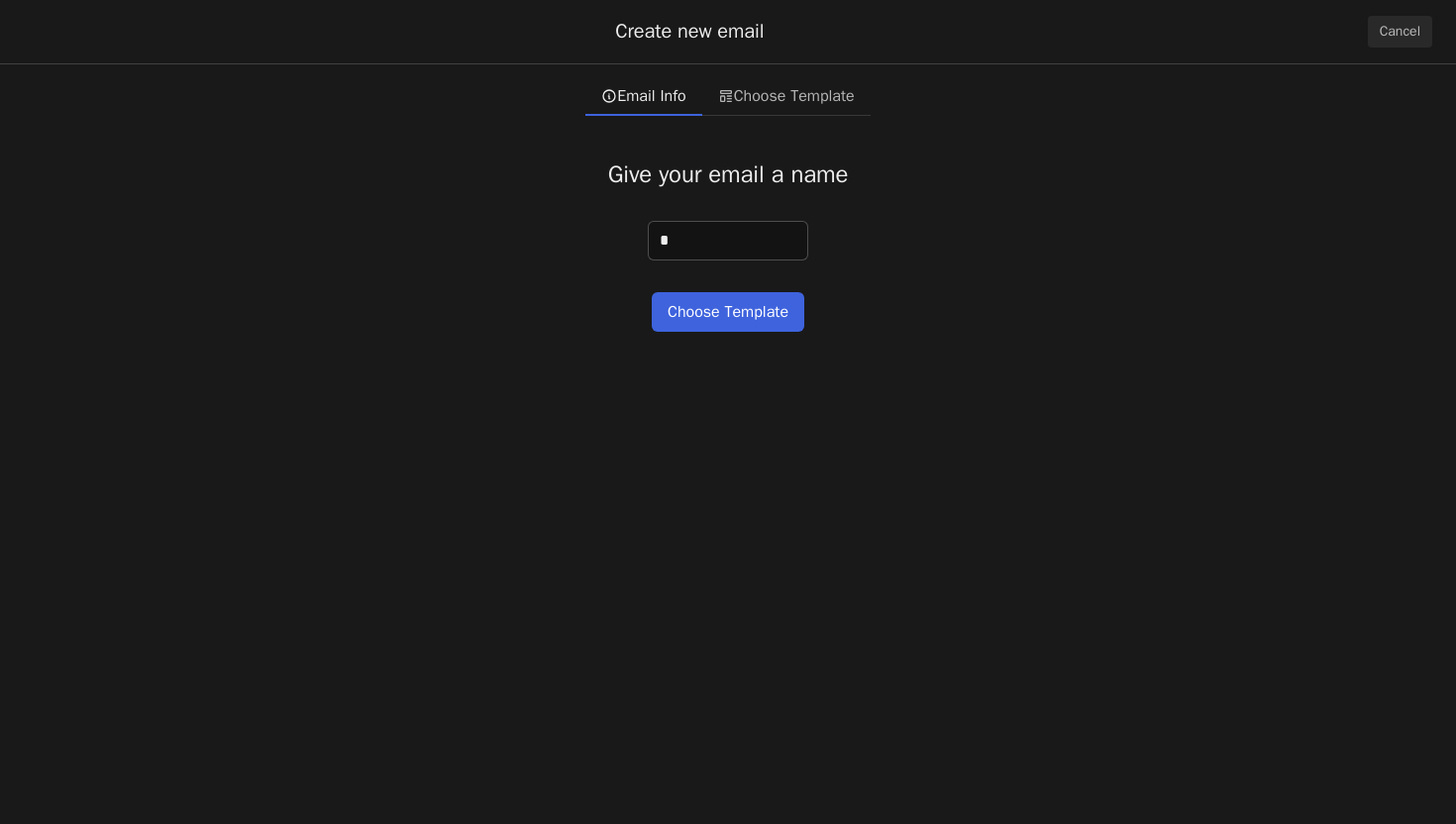 type on "*" 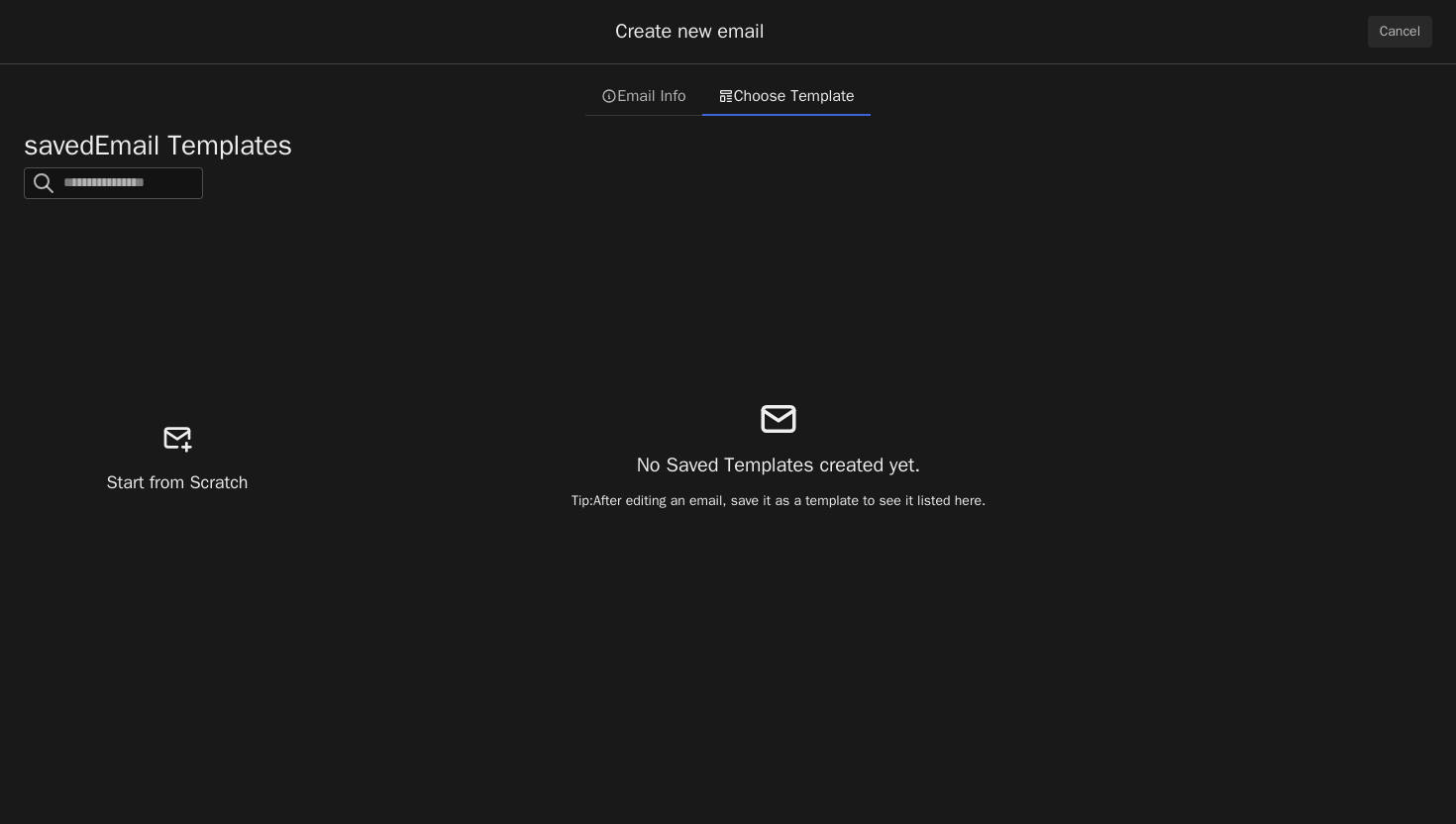 click on "Choose Template" at bounding box center (794, 96) 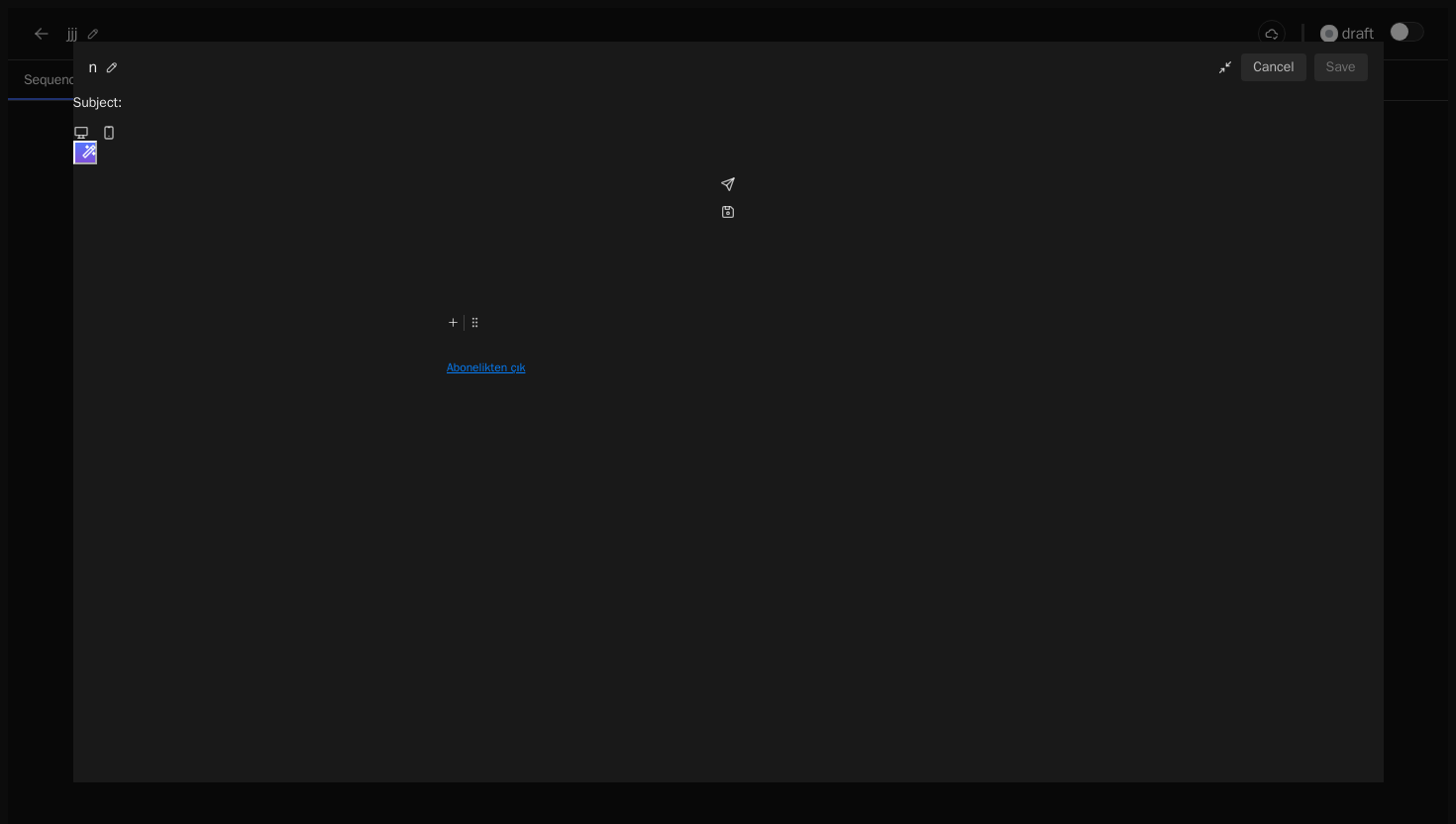 click on "Cancel" at bounding box center (1273, 67) 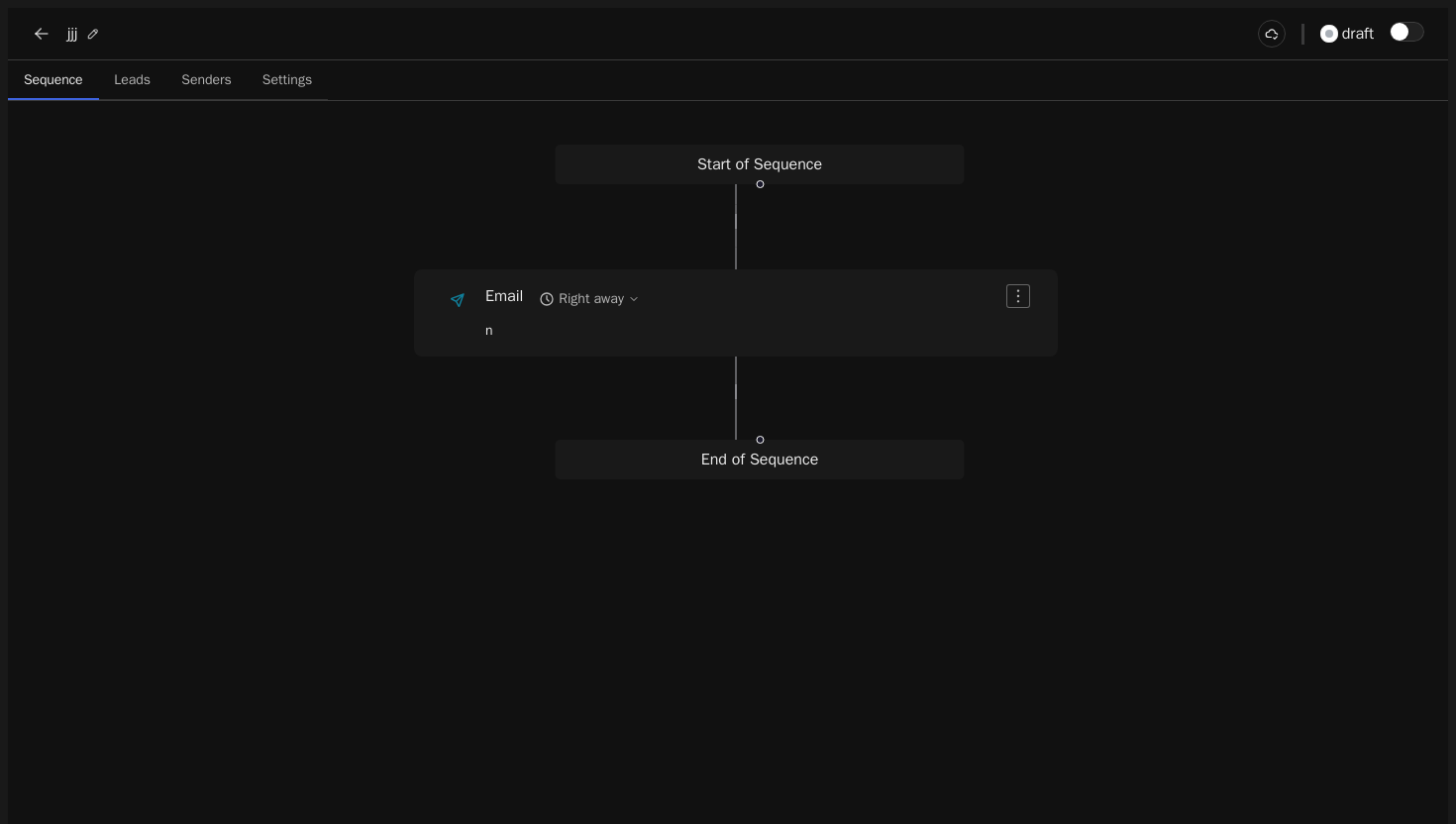 click on "Leads" at bounding box center (132, 80) 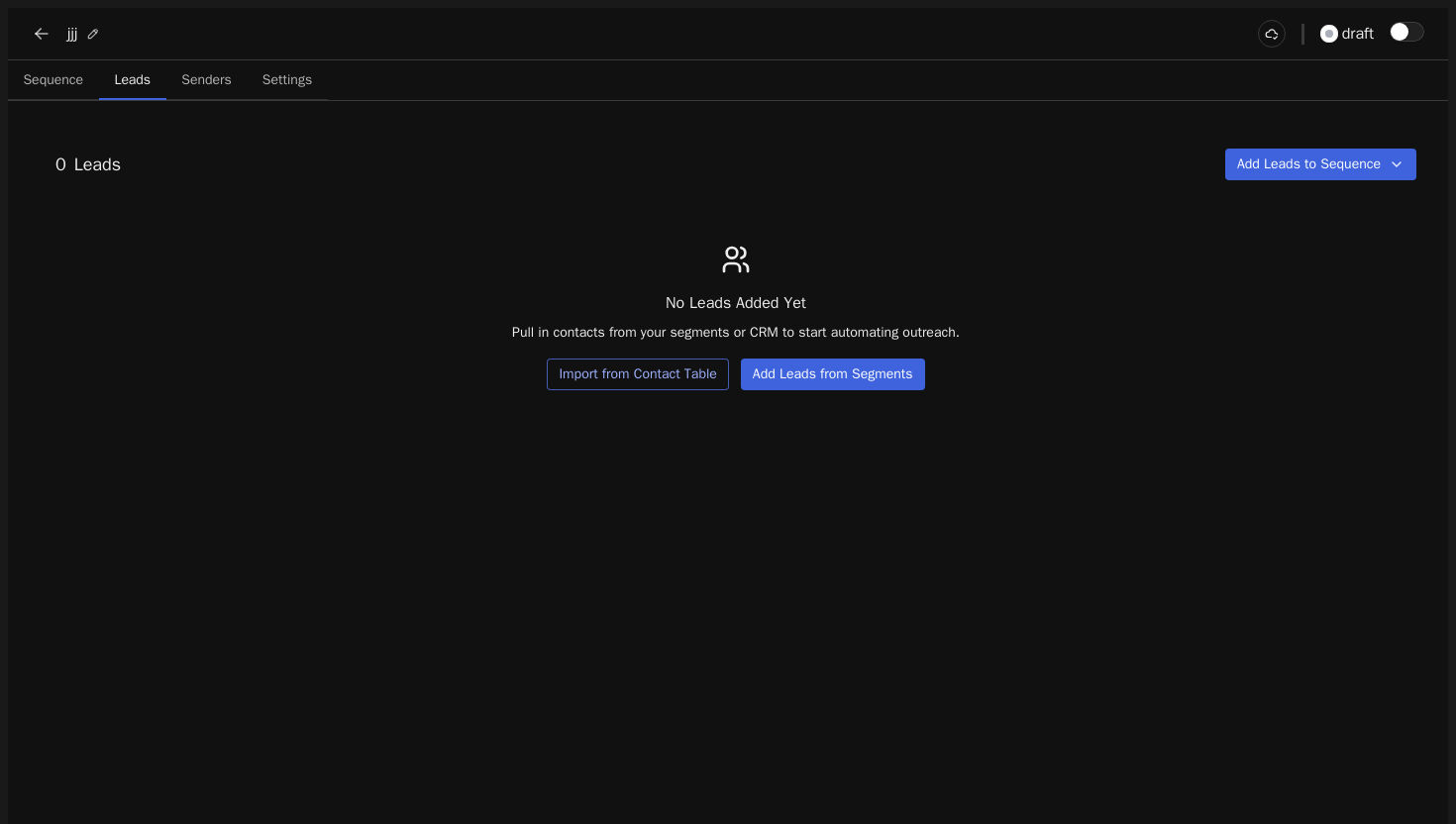 click at bounding box center [42, 34] 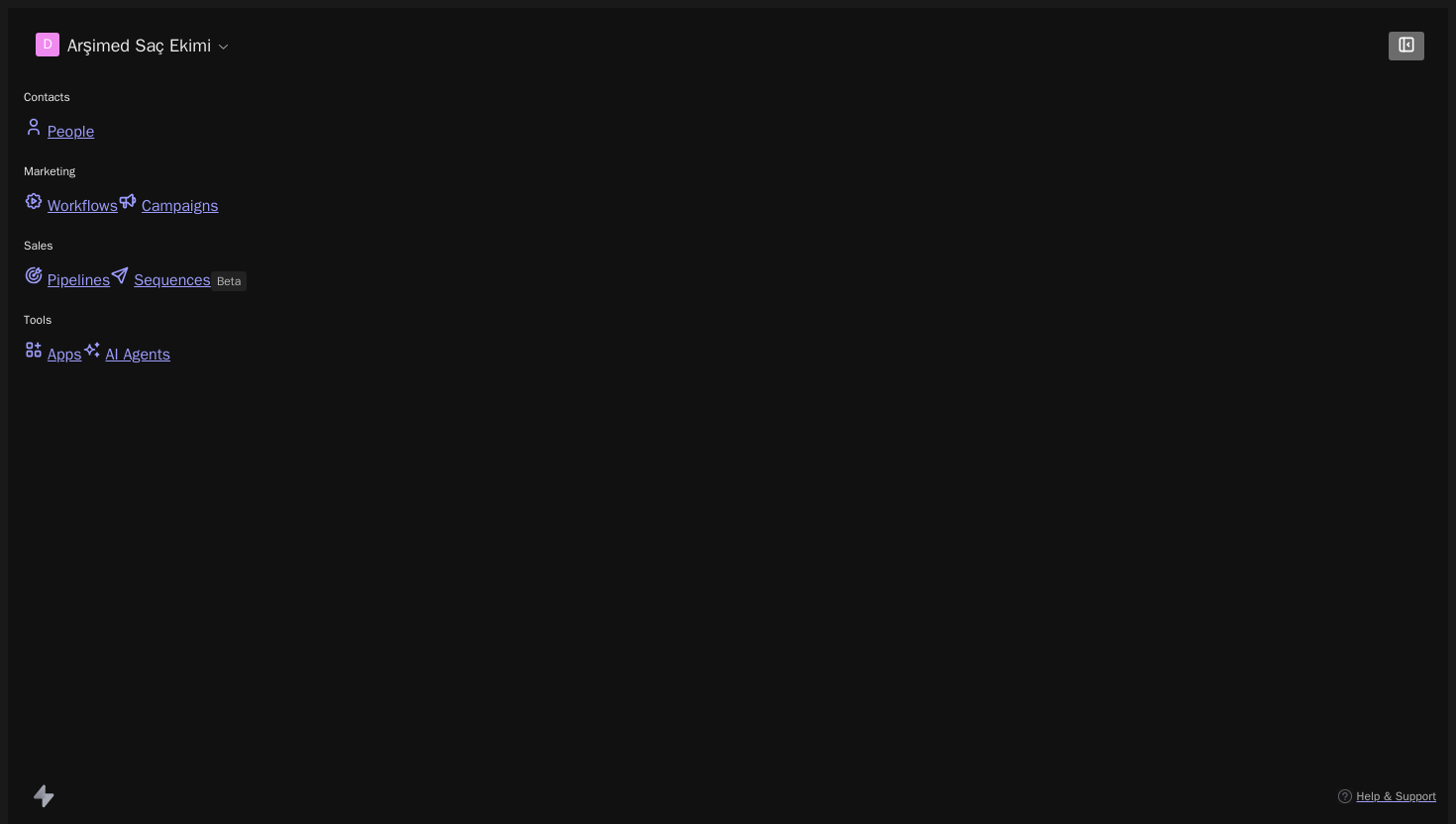 click on "Draft Draft" at bounding box center [69, 925] 